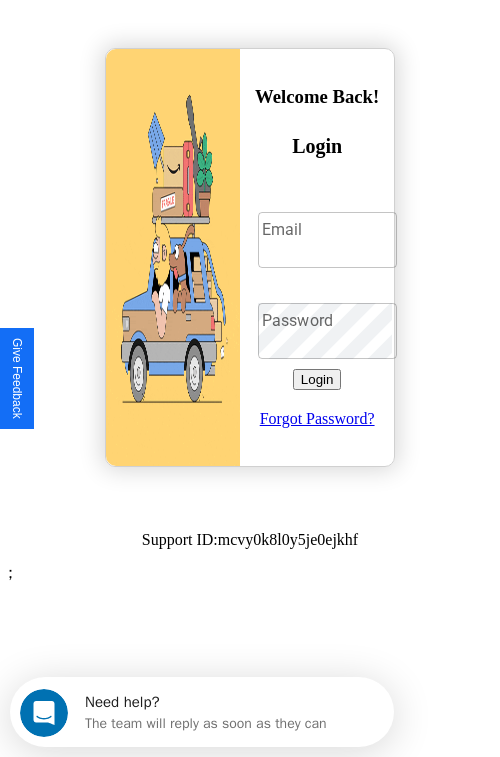 scroll, scrollTop: 0, scrollLeft: 0, axis: both 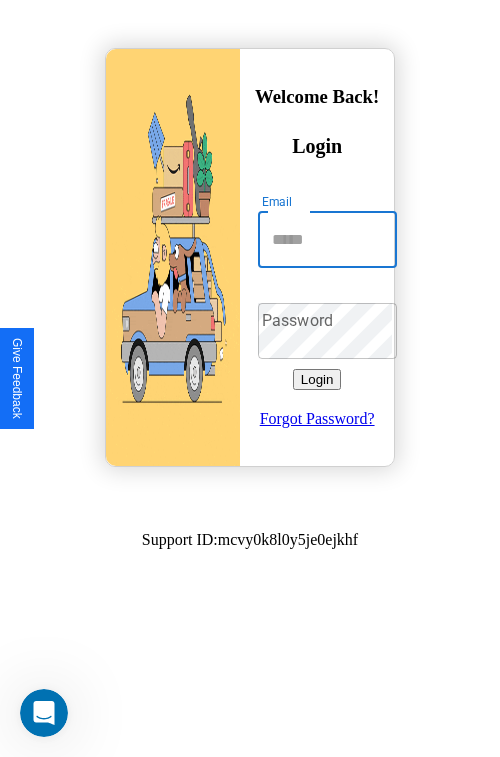 click on "Email" at bounding box center [327, 240] 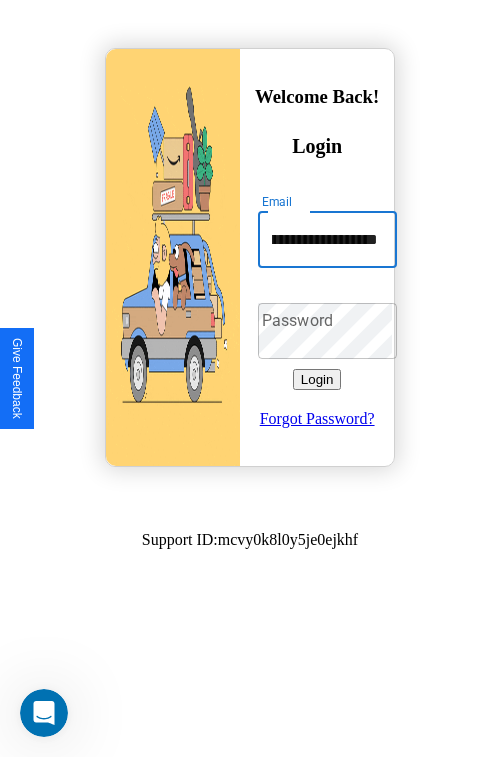 scroll, scrollTop: 0, scrollLeft: 63, axis: horizontal 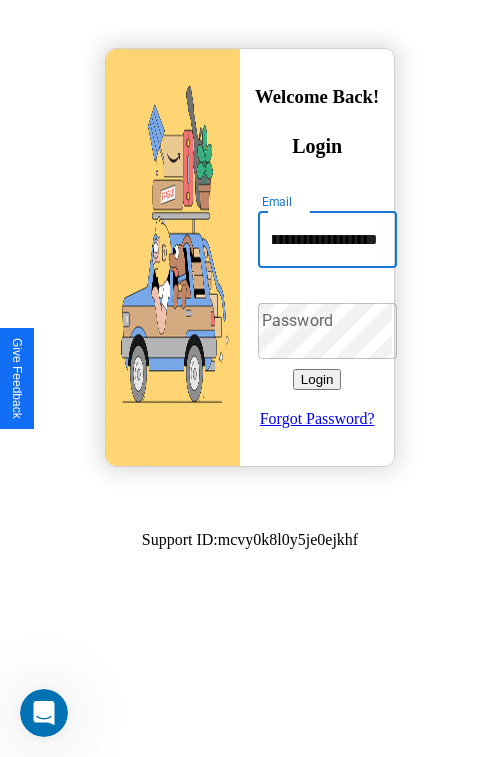 type on "**********" 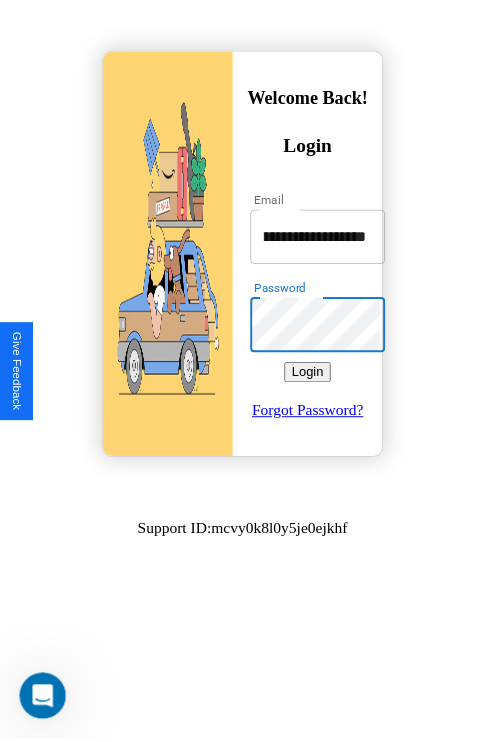 scroll, scrollTop: 0, scrollLeft: 0, axis: both 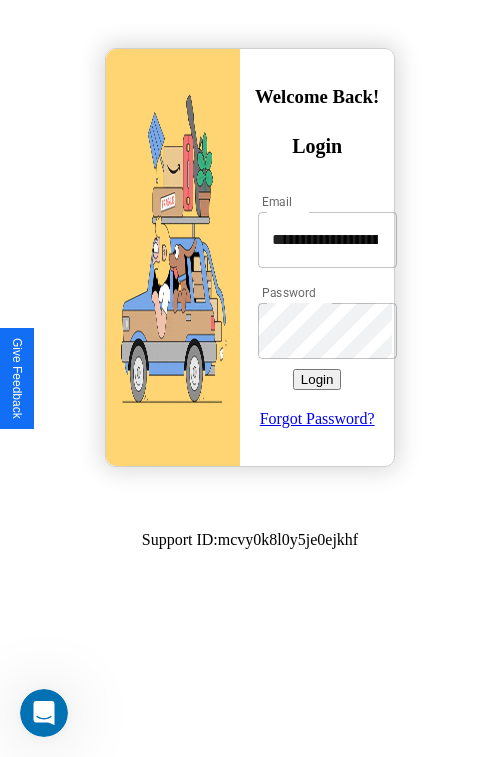 click on "Login" at bounding box center [317, 379] 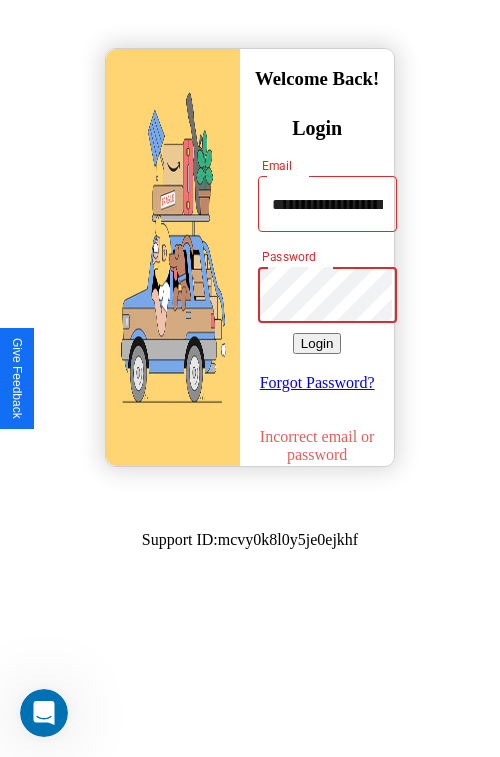 click on "Login" at bounding box center (317, 343) 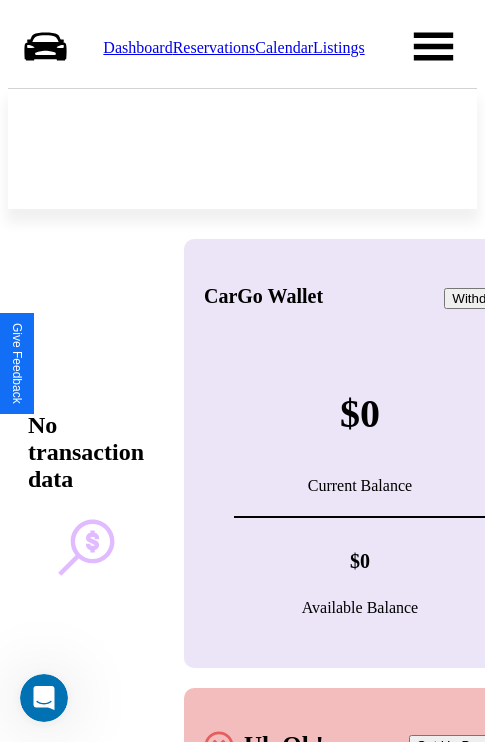 scroll, scrollTop: 0, scrollLeft: 0, axis: both 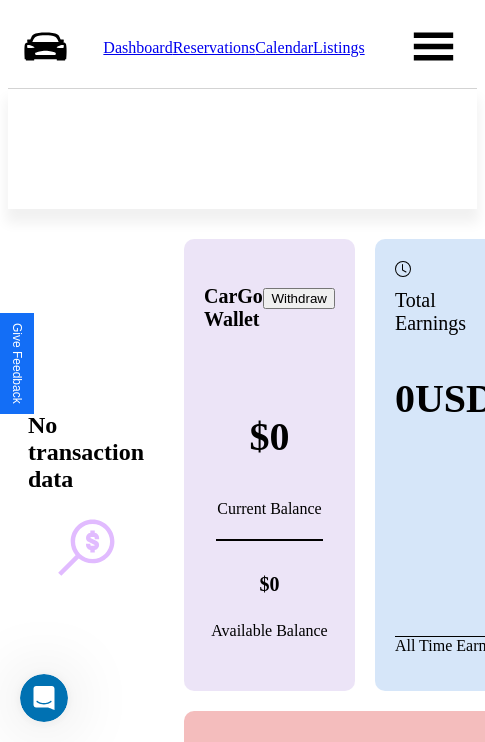 click on "Calendar" at bounding box center (284, 47) 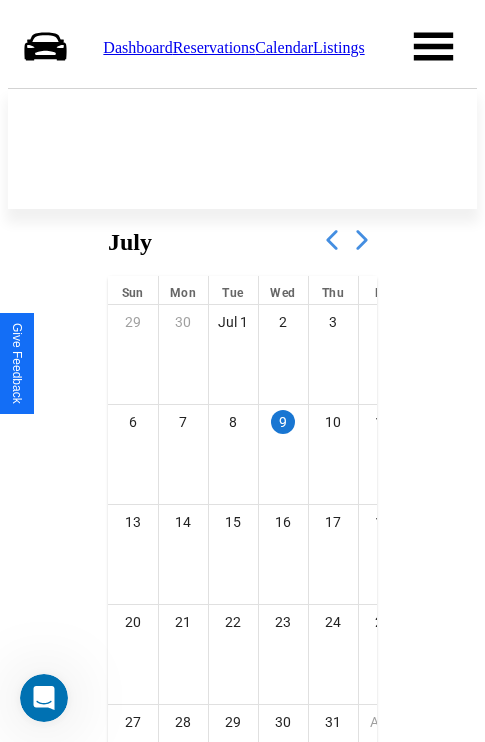 click at bounding box center [362, 240] 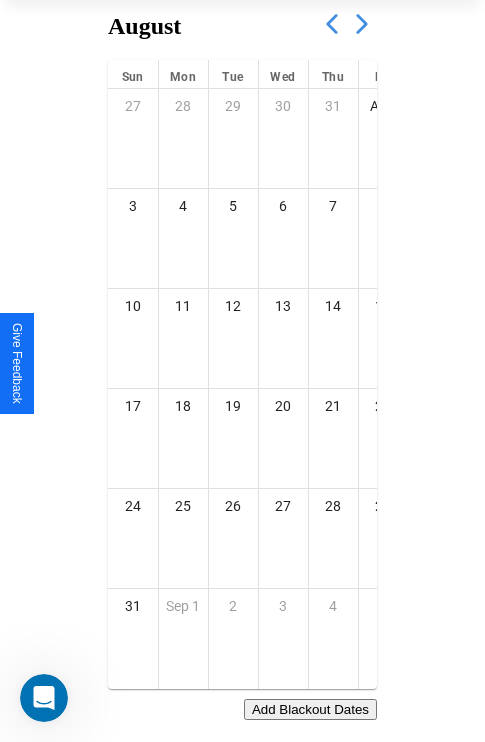 scroll, scrollTop: 242, scrollLeft: 0, axis: vertical 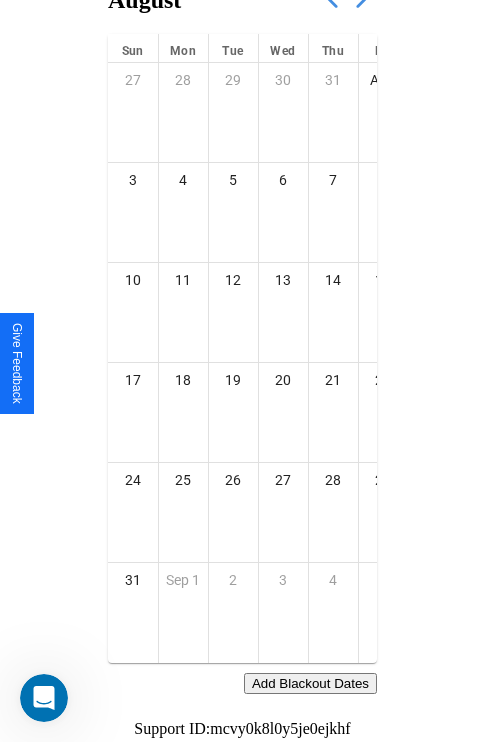 click on "Add Blackout Dates" at bounding box center (310, 683) 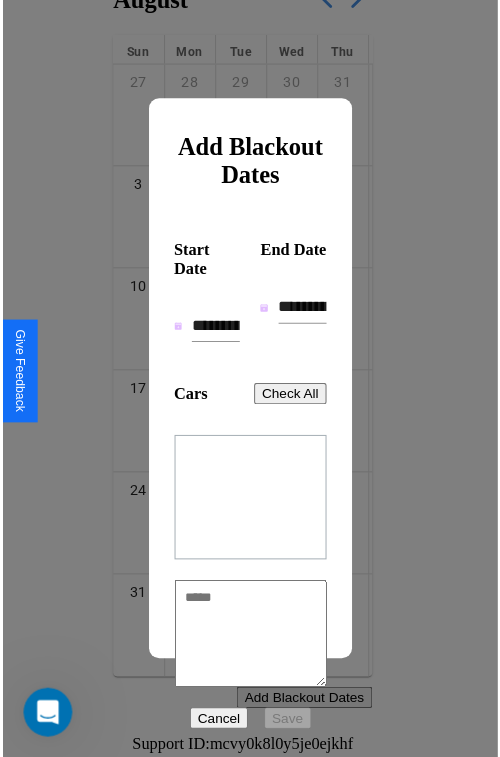 scroll, scrollTop: 227, scrollLeft: 0, axis: vertical 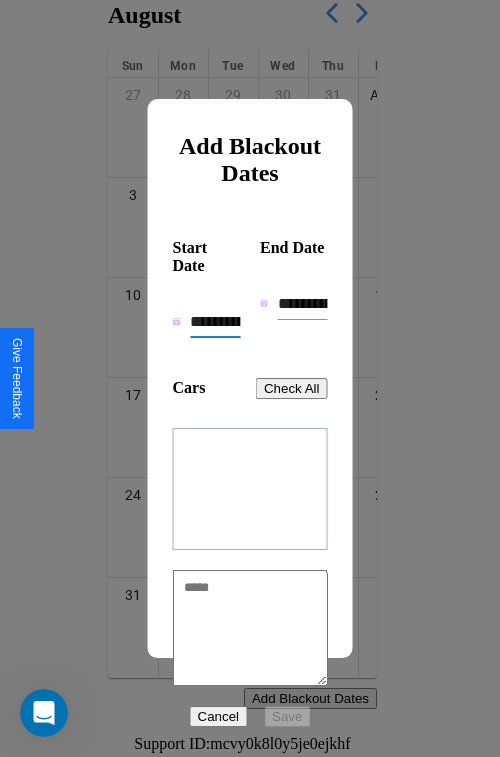 click on "**********" at bounding box center (215, 322) 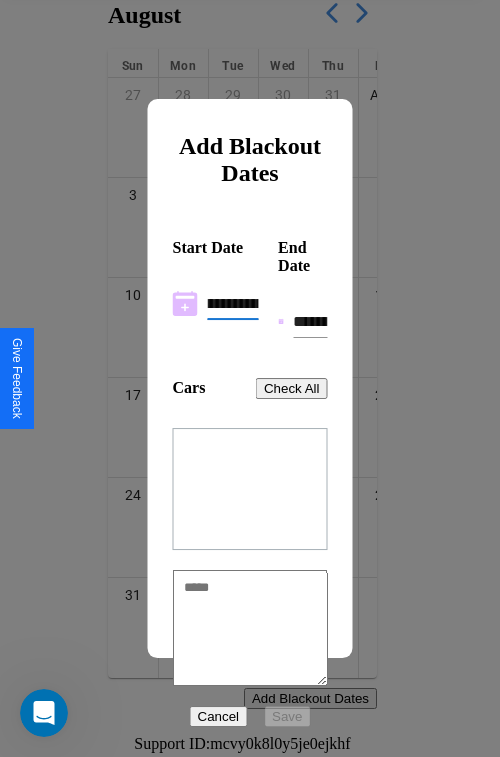 scroll, scrollTop: 0, scrollLeft: 37, axis: horizontal 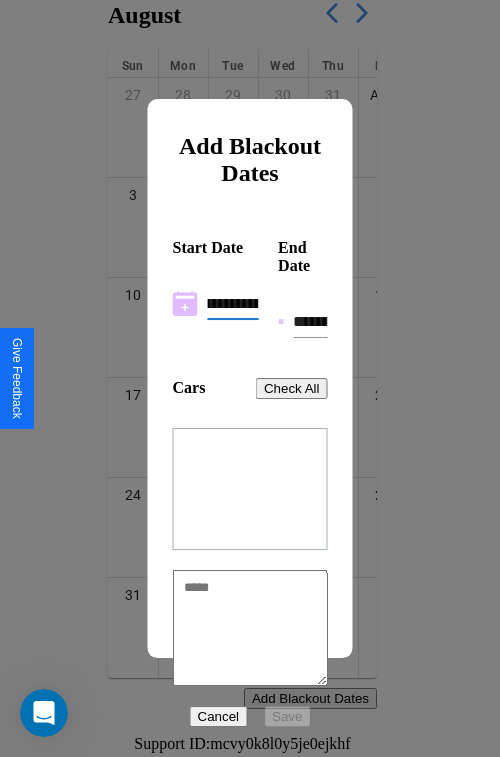 type on "**********" 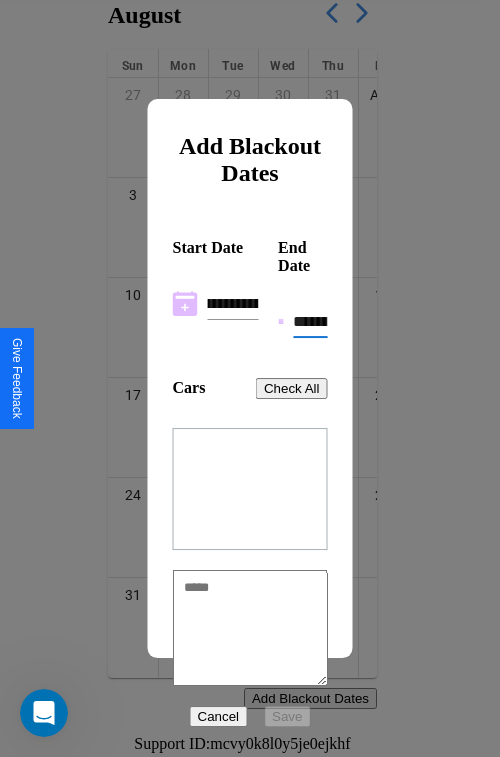 scroll, scrollTop: 0, scrollLeft: 0, axis: both 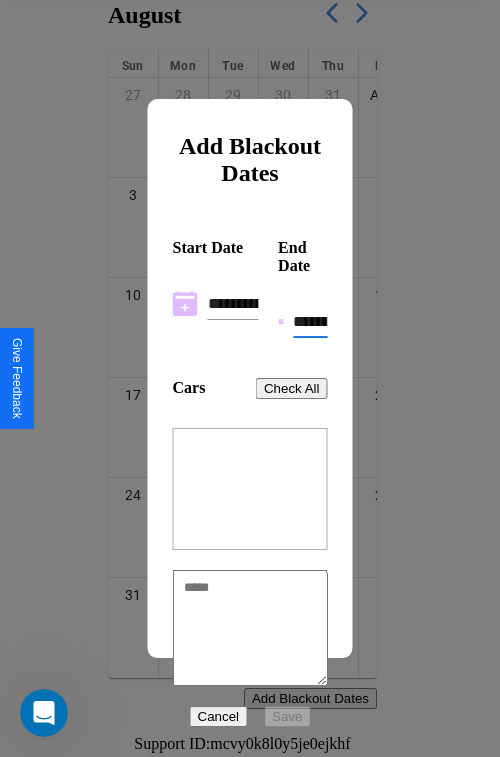 click on "**********" at bounding box center [310, 322] 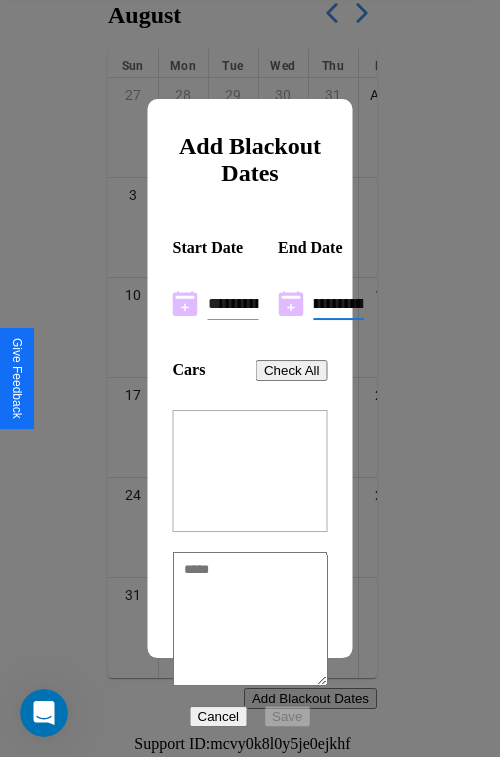 type on "**********" 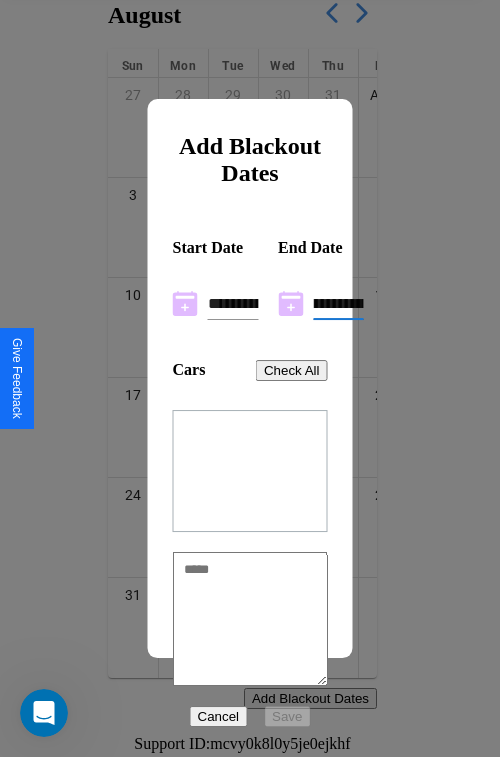 scroll, scrollTop: 0, scrollLeft: 37, axis: horizontal 